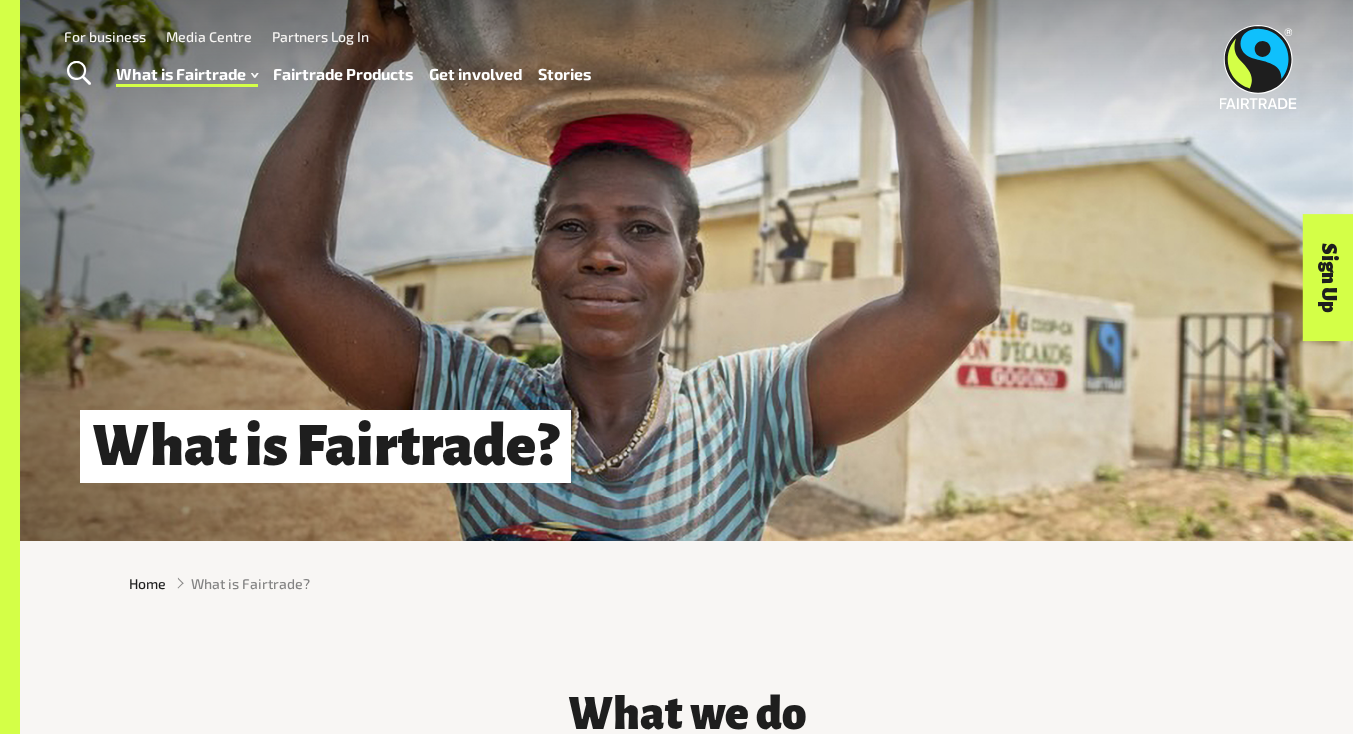 scroll, scrollTop: 0, scrollLeft: 0, axis: both 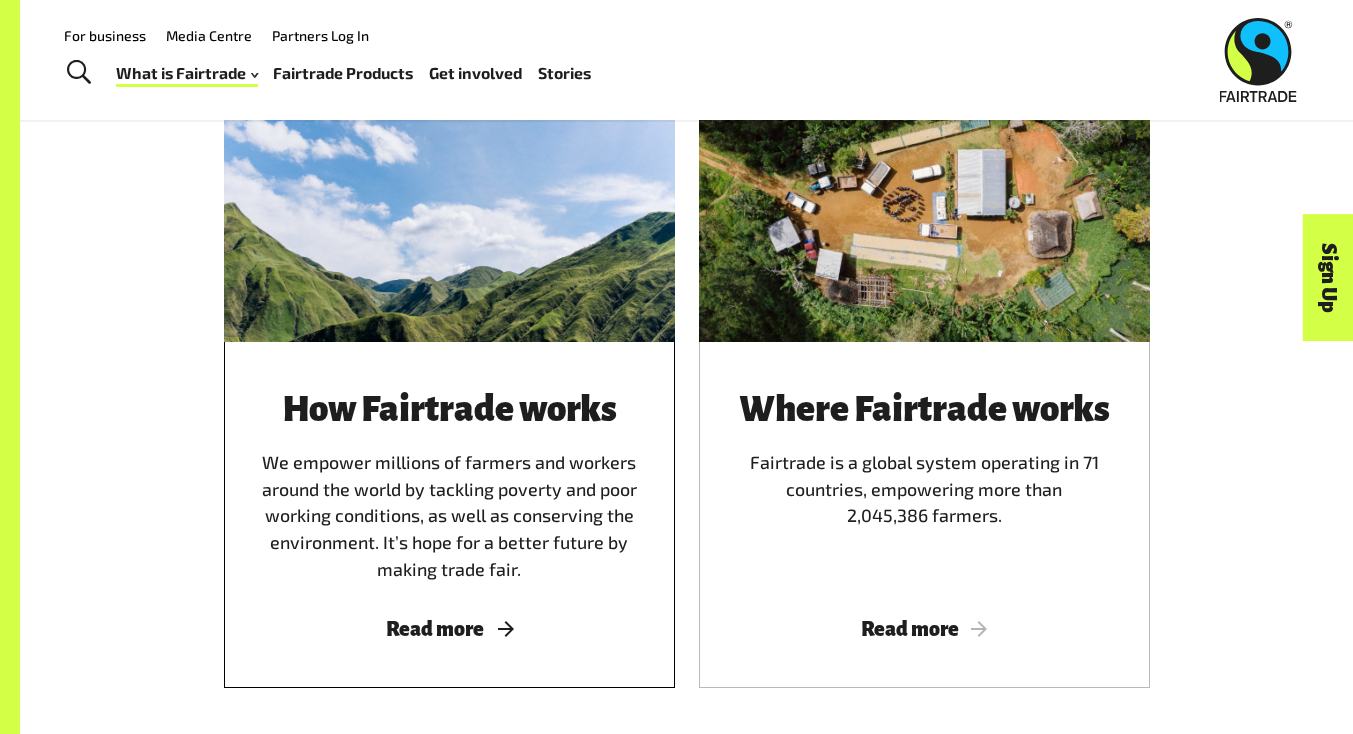 click on "Read more" at bounding box center (449, 629) 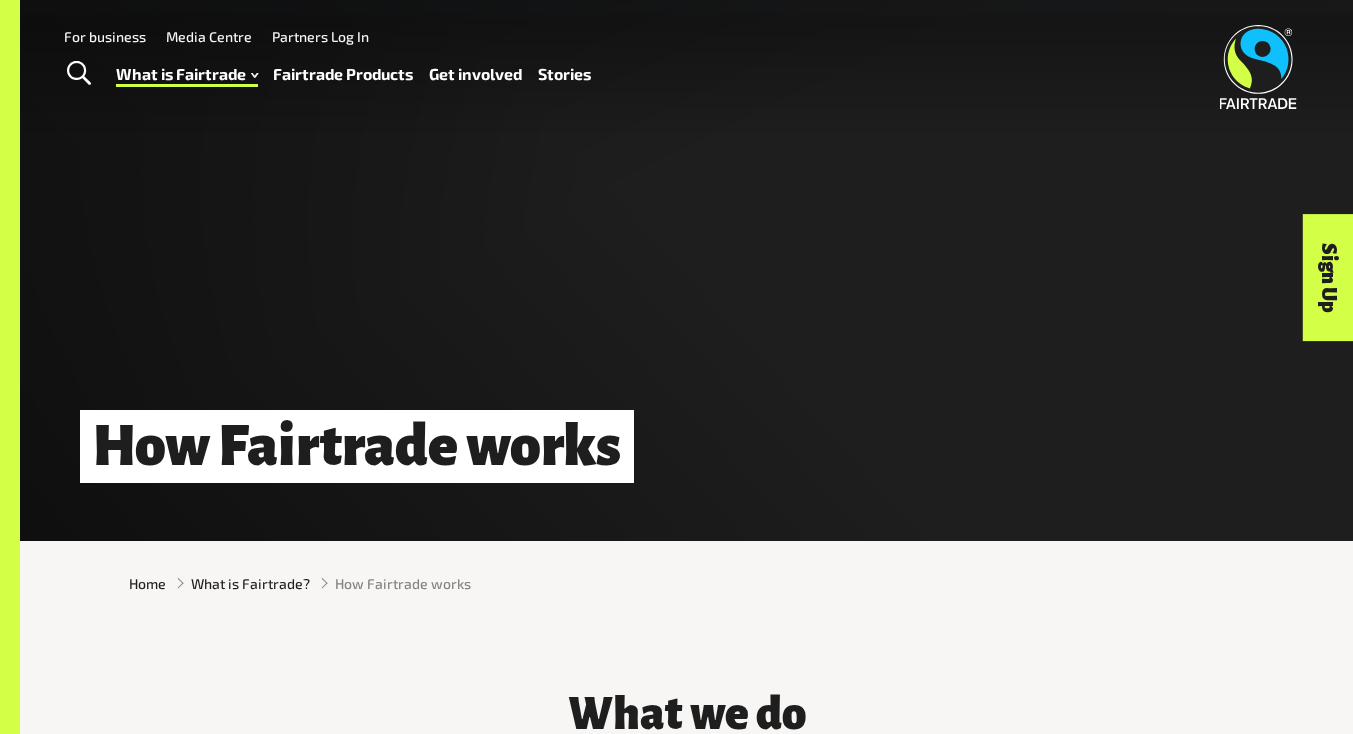 scroll, scrollTop: 0, scrollLeft: 0, axis: both 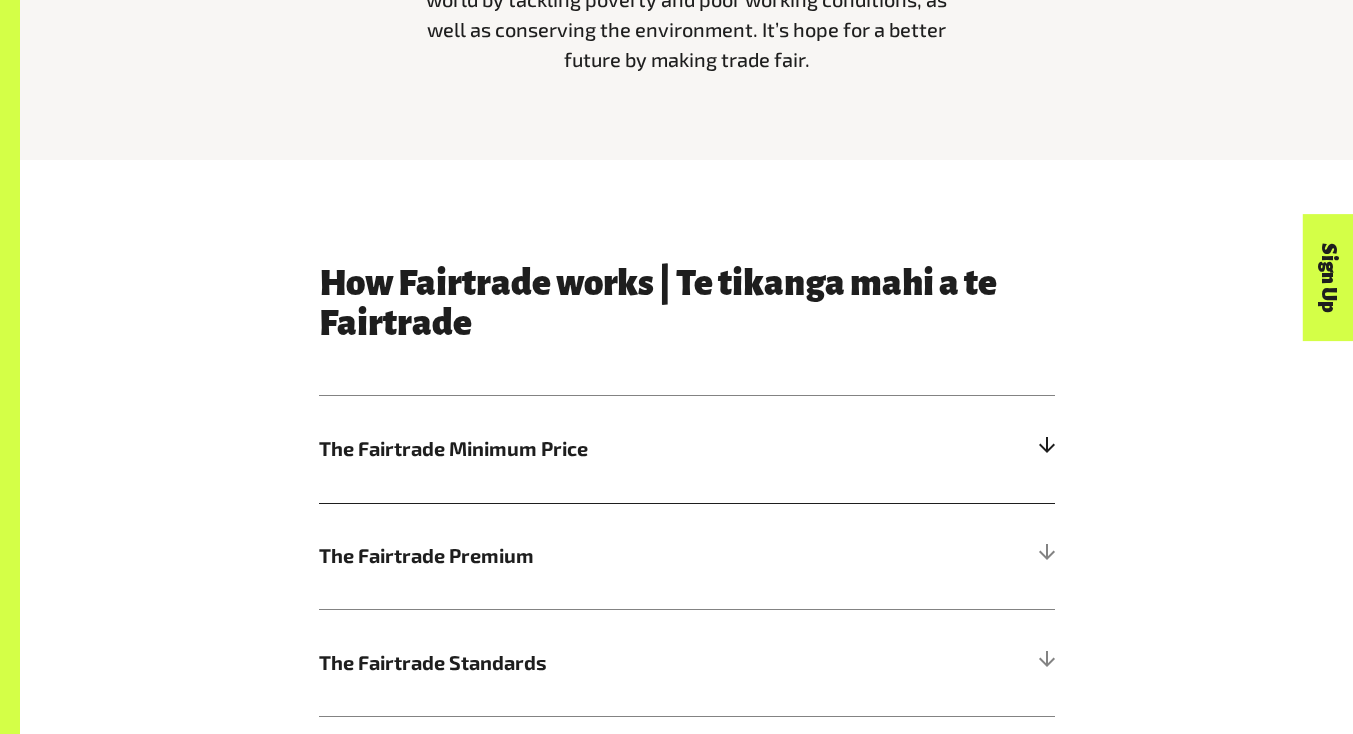 click on "The Fairtrade Minimum Price" at bounding box center (687, 449) 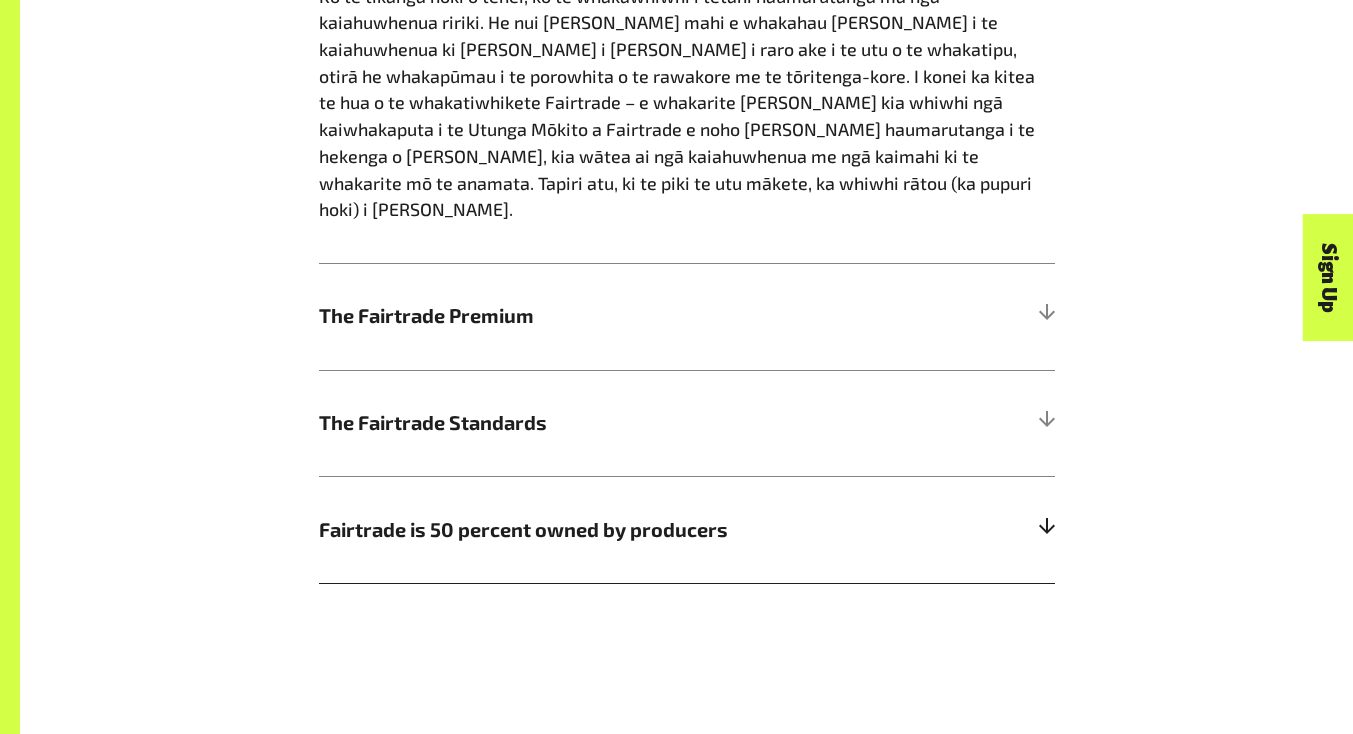 scroll, scrollTop: 1543, scrollLeft: 0, axis: vertical 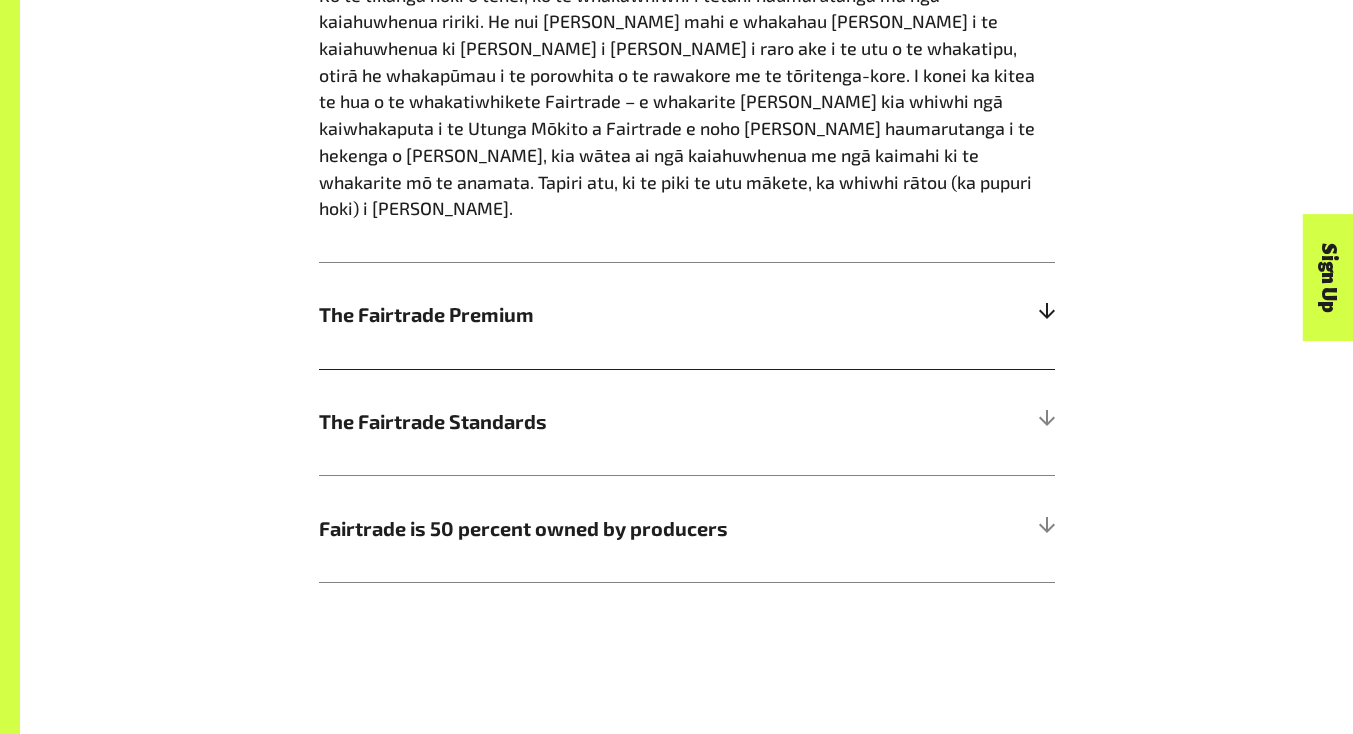 click on "The Fairtrade Premium" at bounding box center [687, 315] 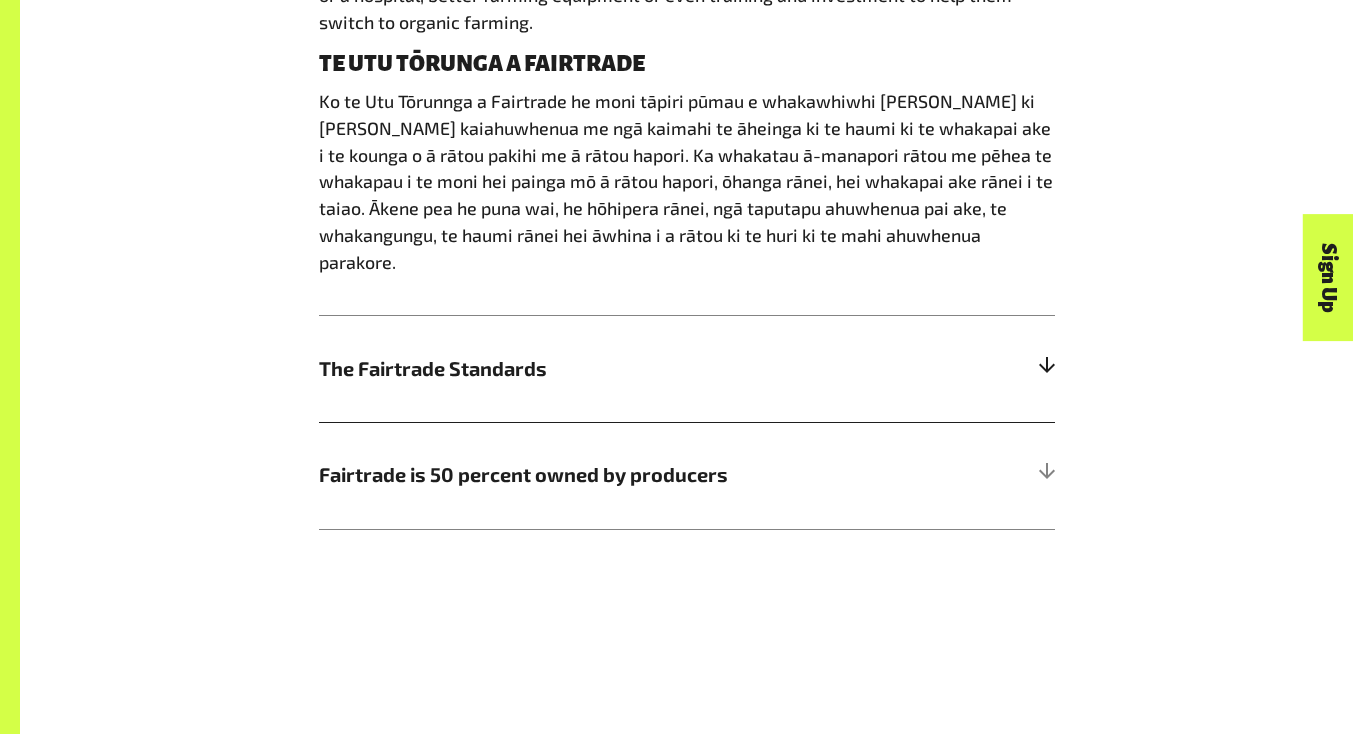 click on "The Fairtrade Standards" at bounding box center [687, 368] 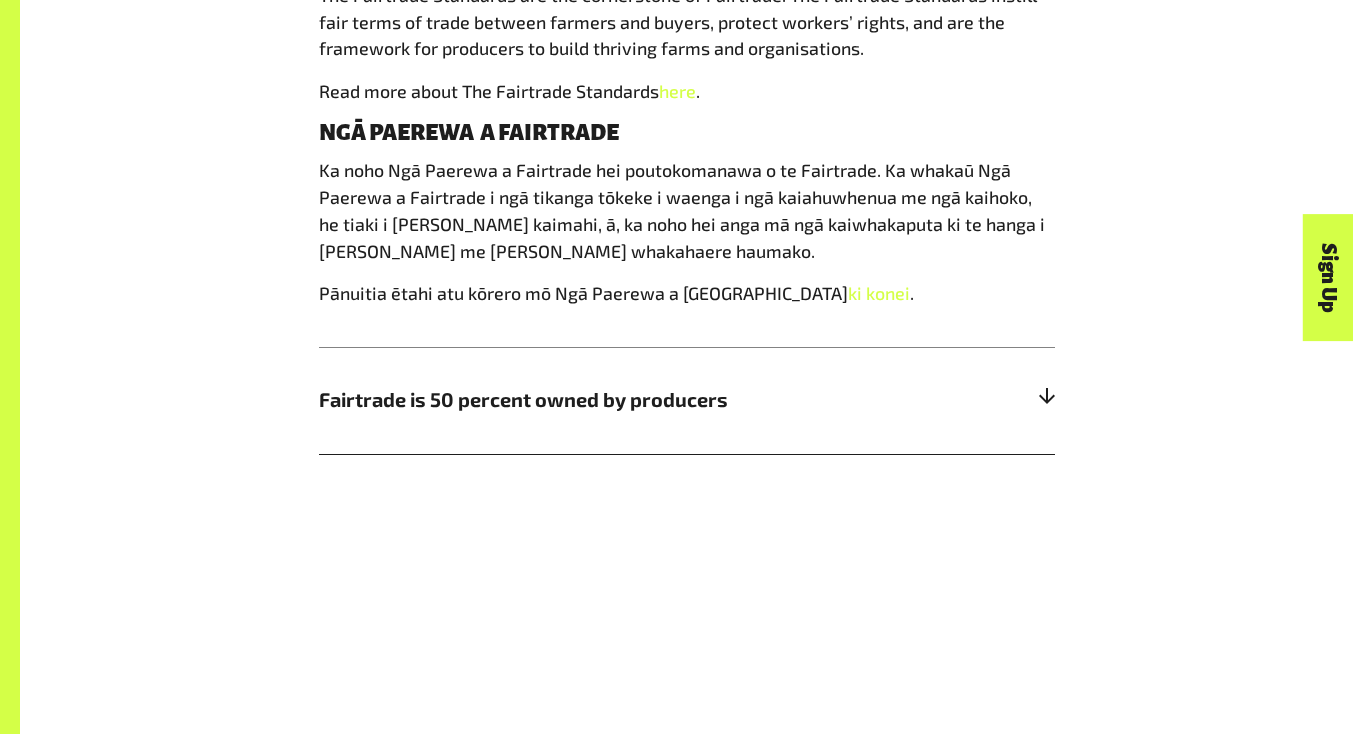 click on "Fairtrade is 50 percent owned by producers" at bounding box center [595, 400] 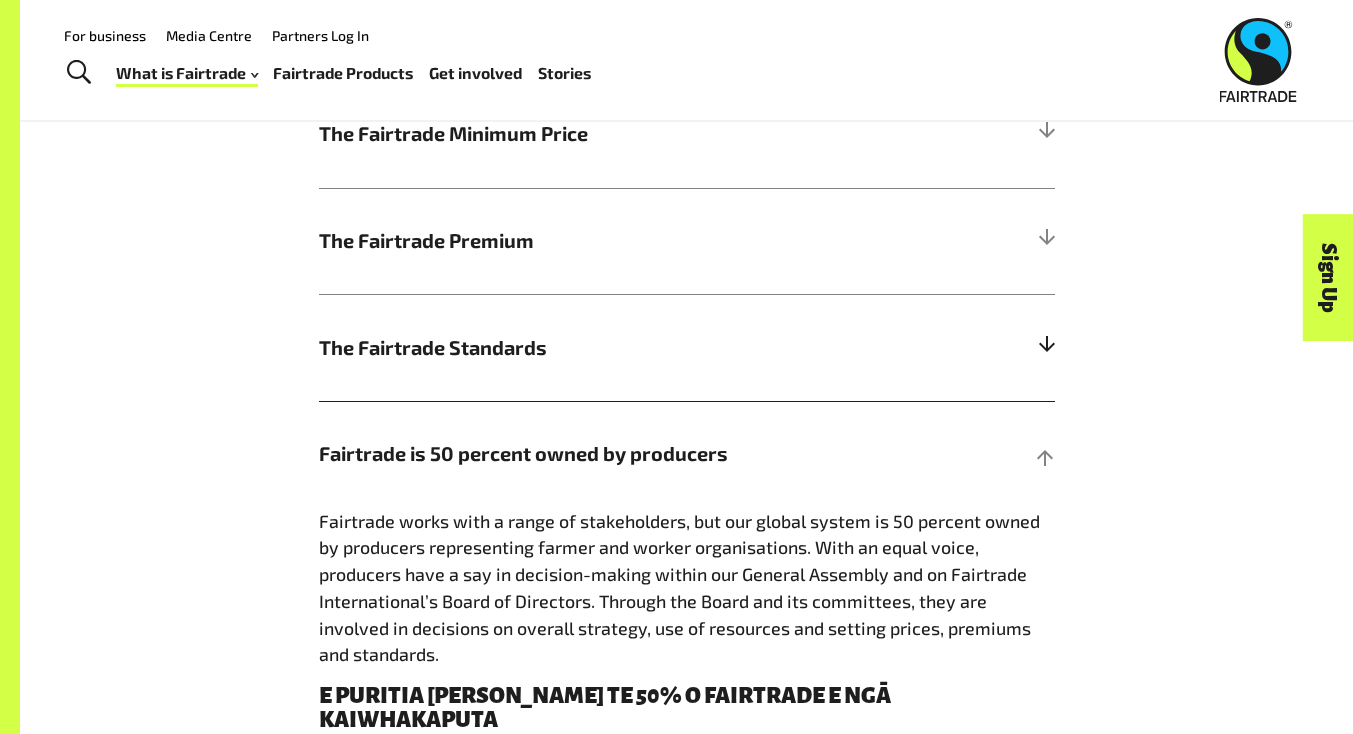 scroll, scrollTop: 1088, scrollLeft: 0, axis: vertical 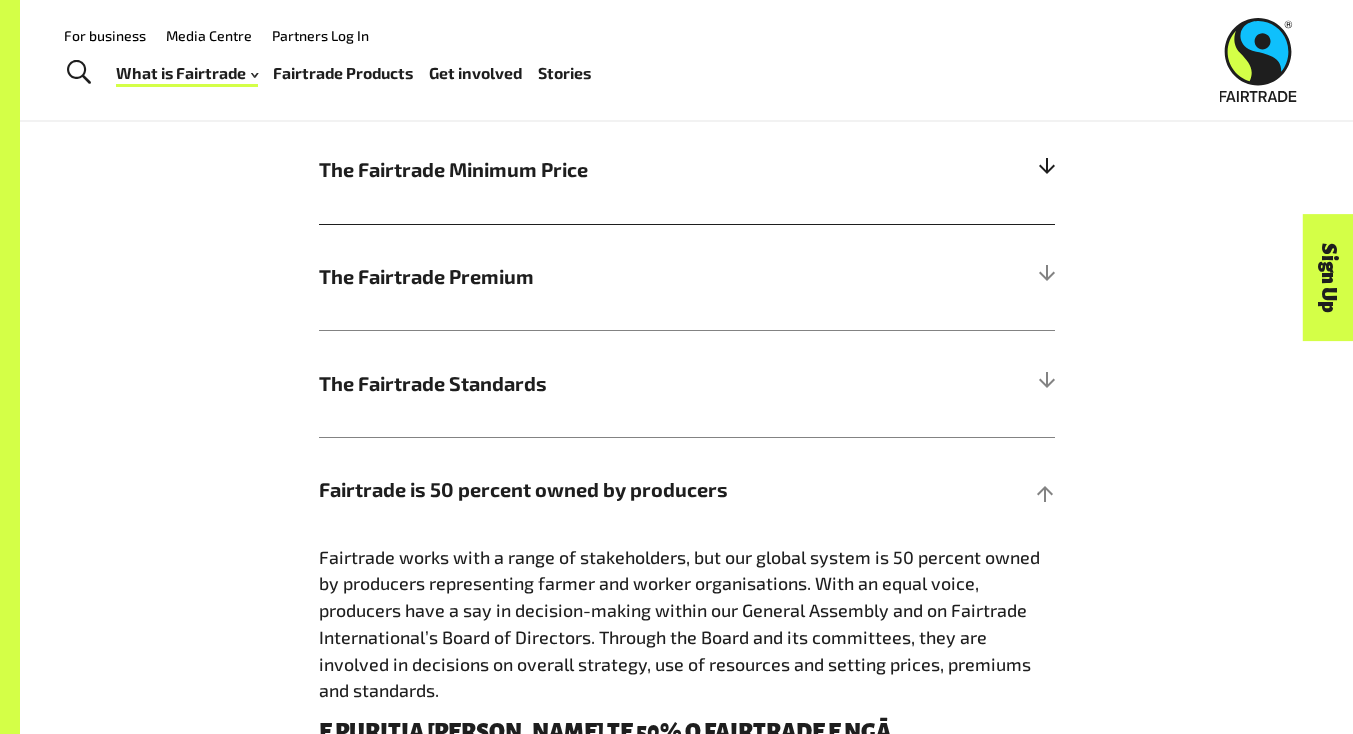 click on "The Fairtrade Minimum Price" at bounding box center (687, 170) 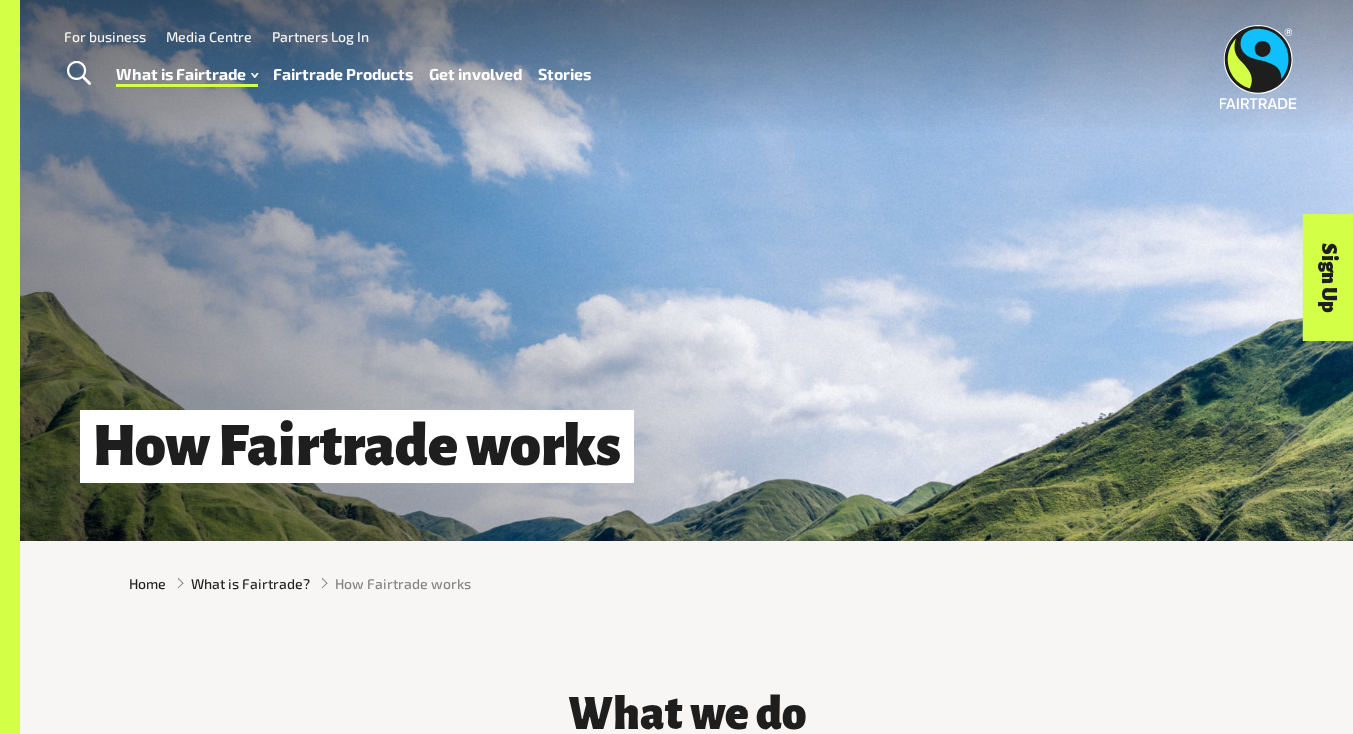 scroll, scrollTop: 0, scrollLeft: 0, axis: both 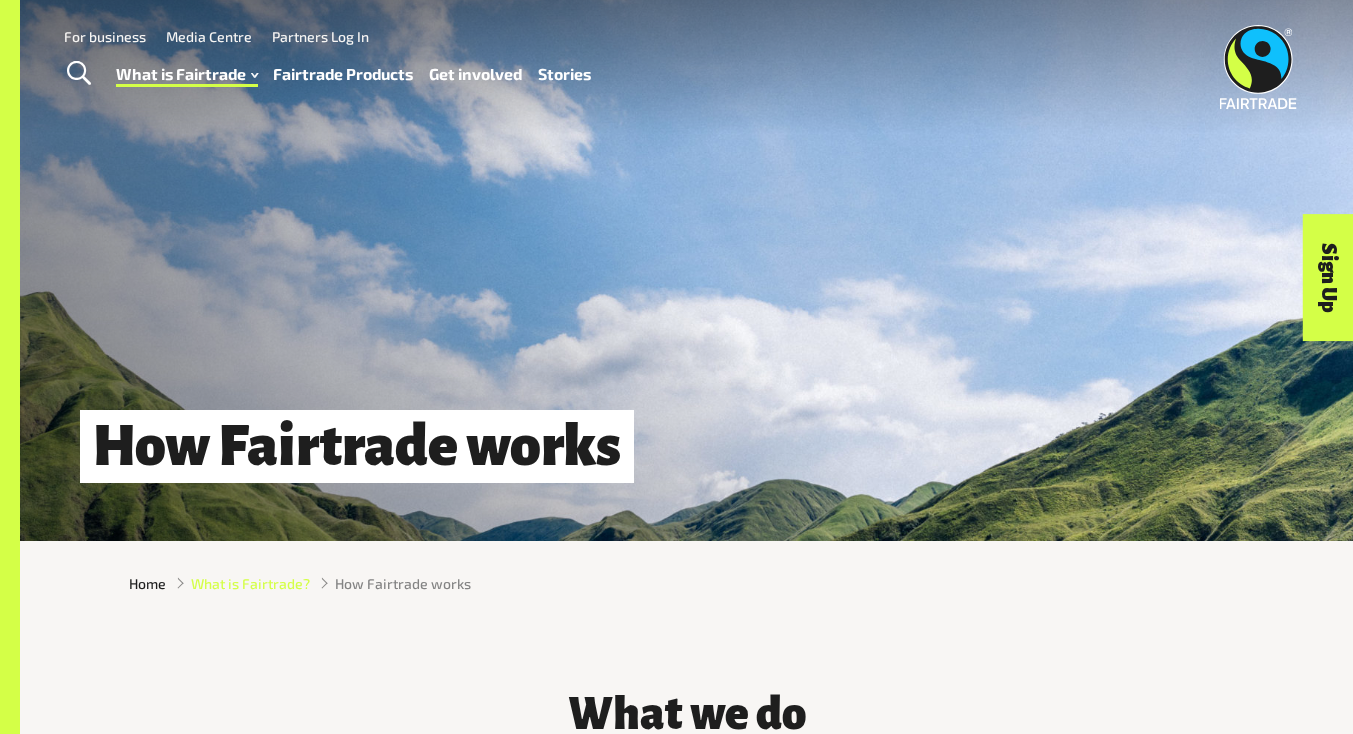 click on "What is Fairtrade?" at bounding box center (250, 583) 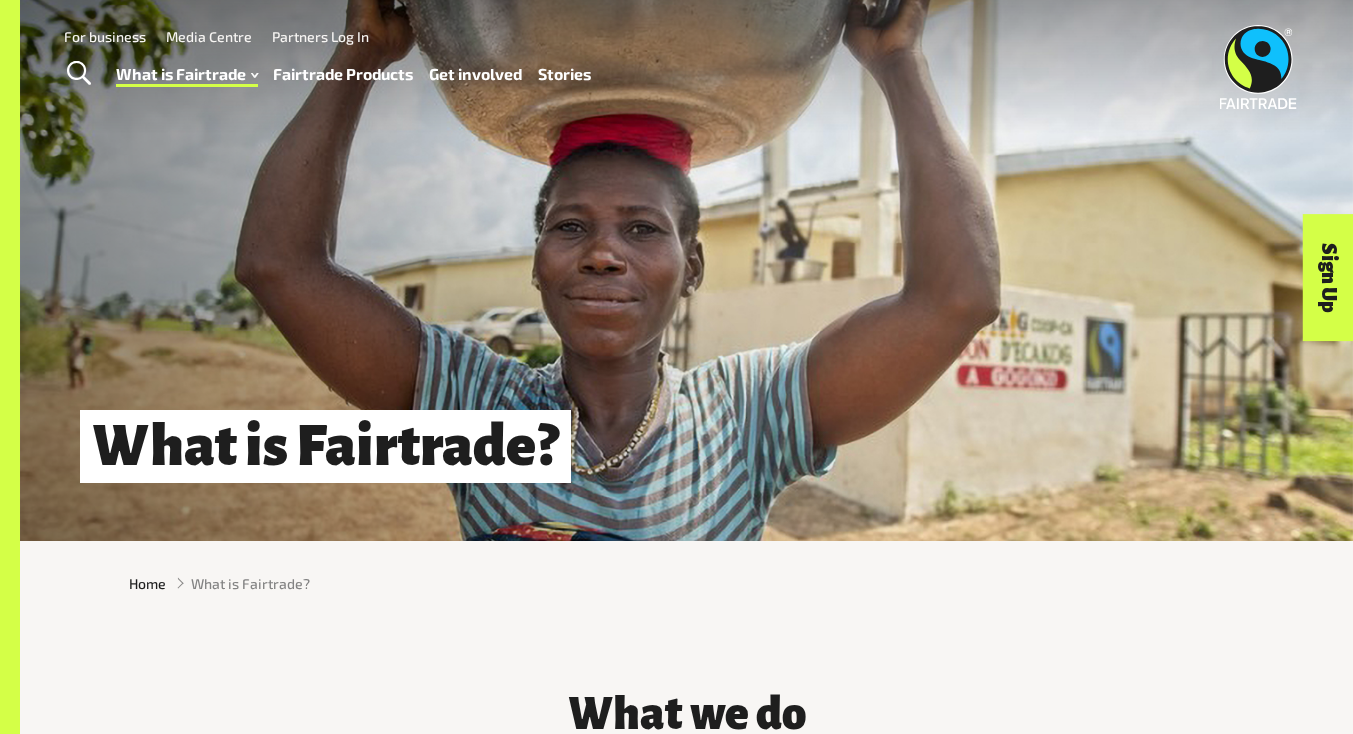 scroll, scrollTop: 0, scrollLeft: 0, axis: both 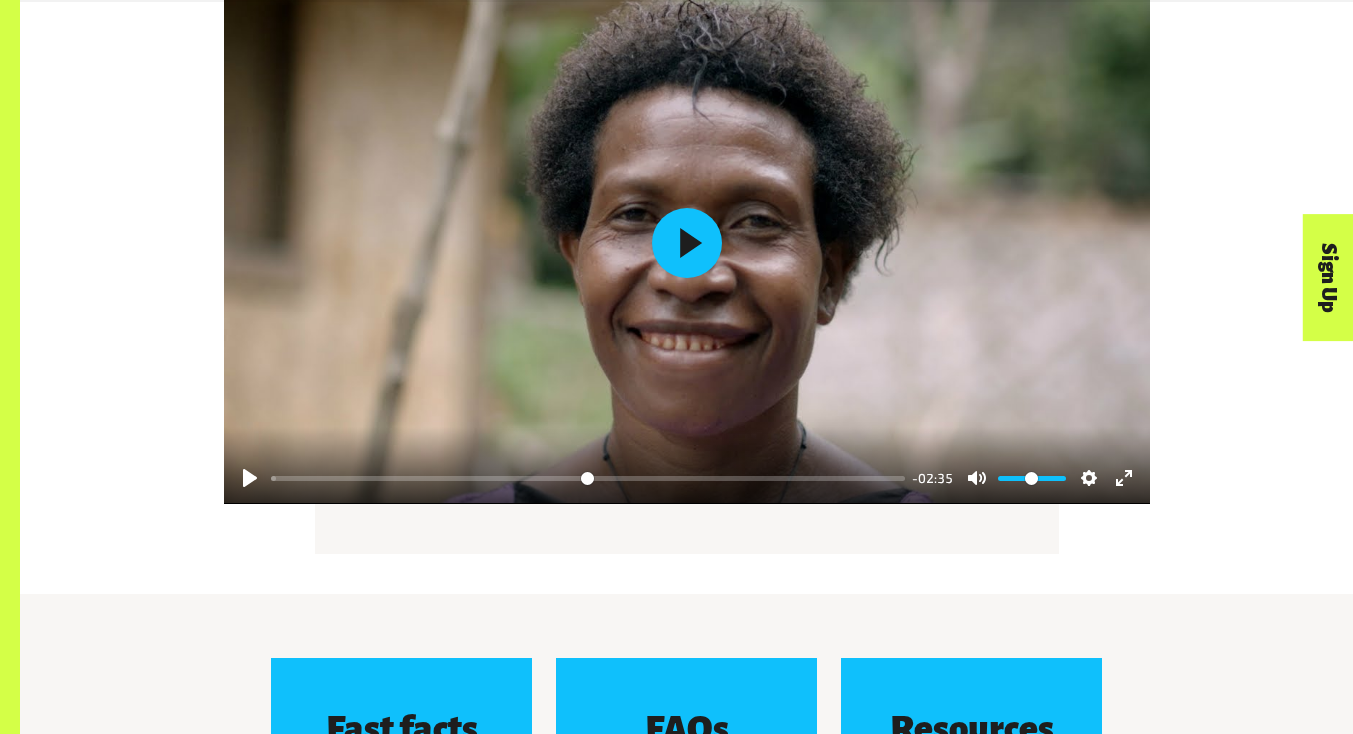 click on "Play" at bounding box center [687, 243] 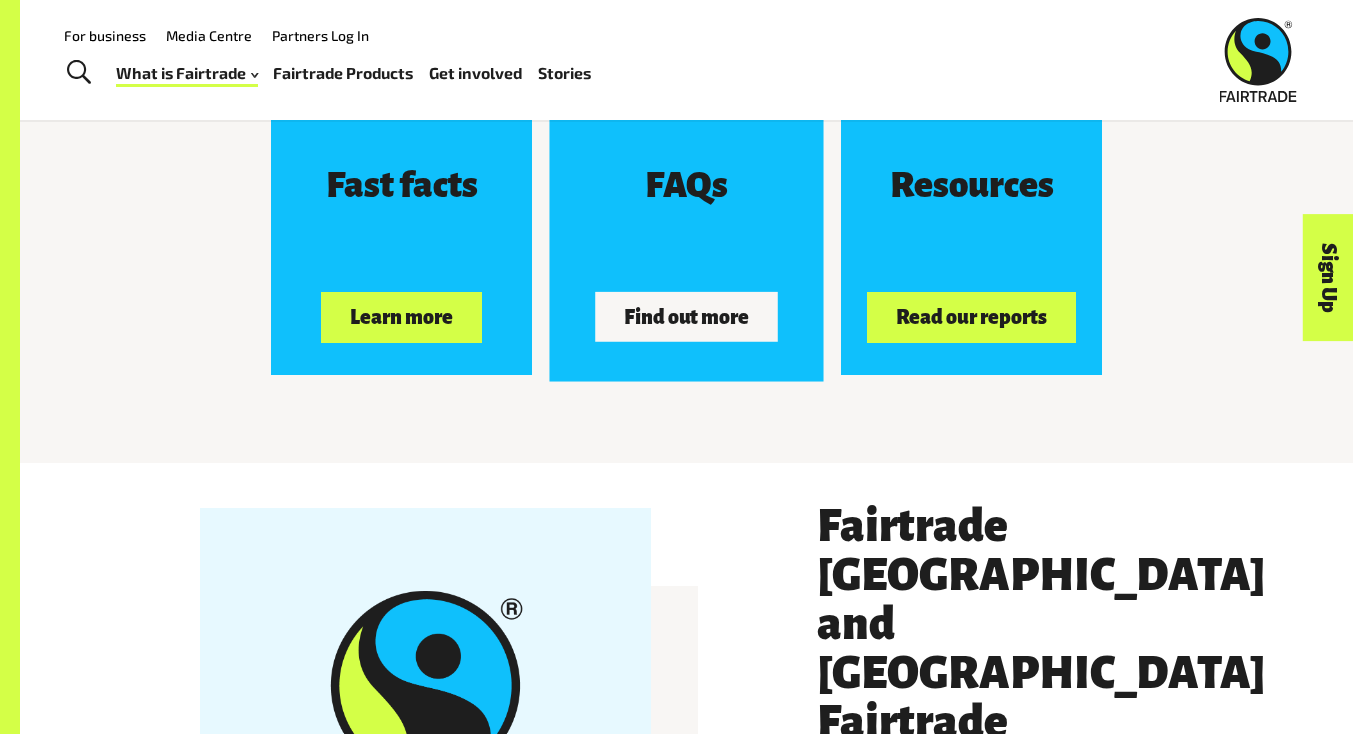 scroll, scrollTop: 3064, scrollLeft: 0, axis: vertical 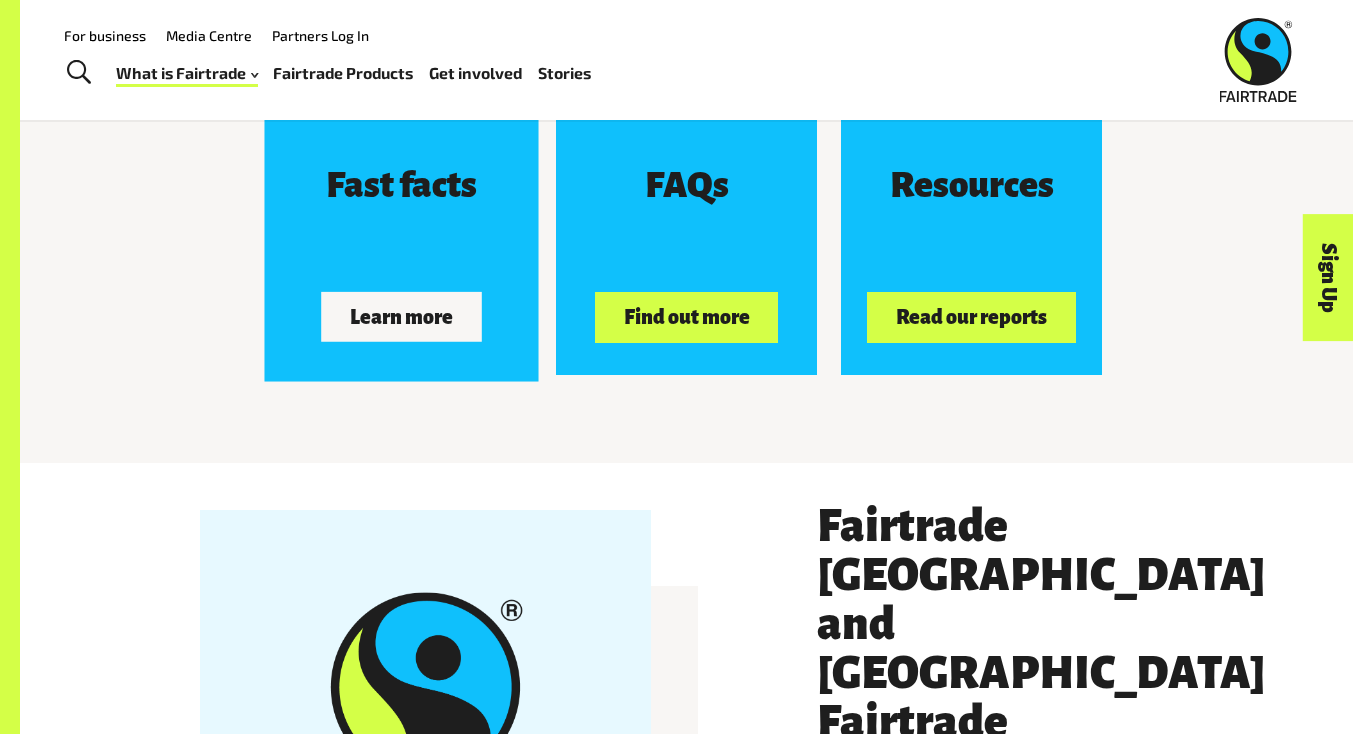 click on "Learn more" at bounding box center (402, 317) 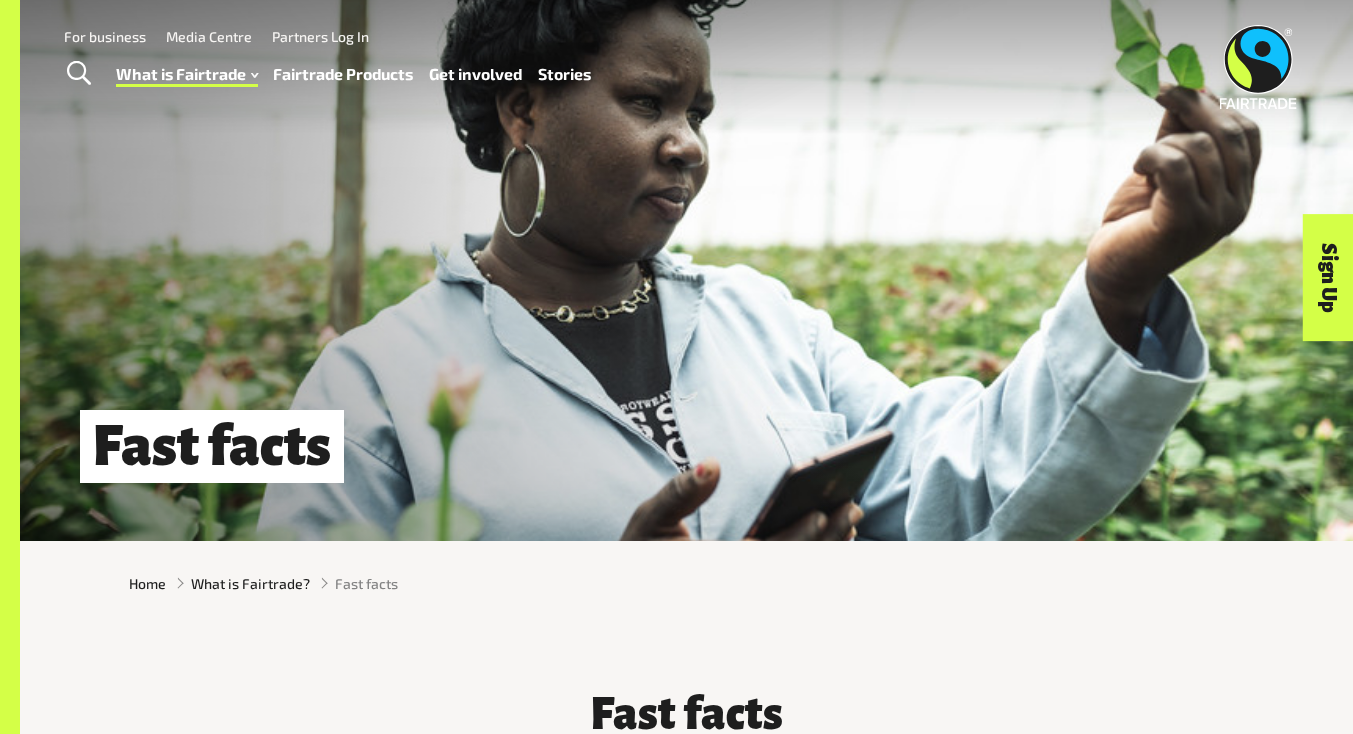 scroll, scrollTop: 0, scrollLeft: 0, axis: both 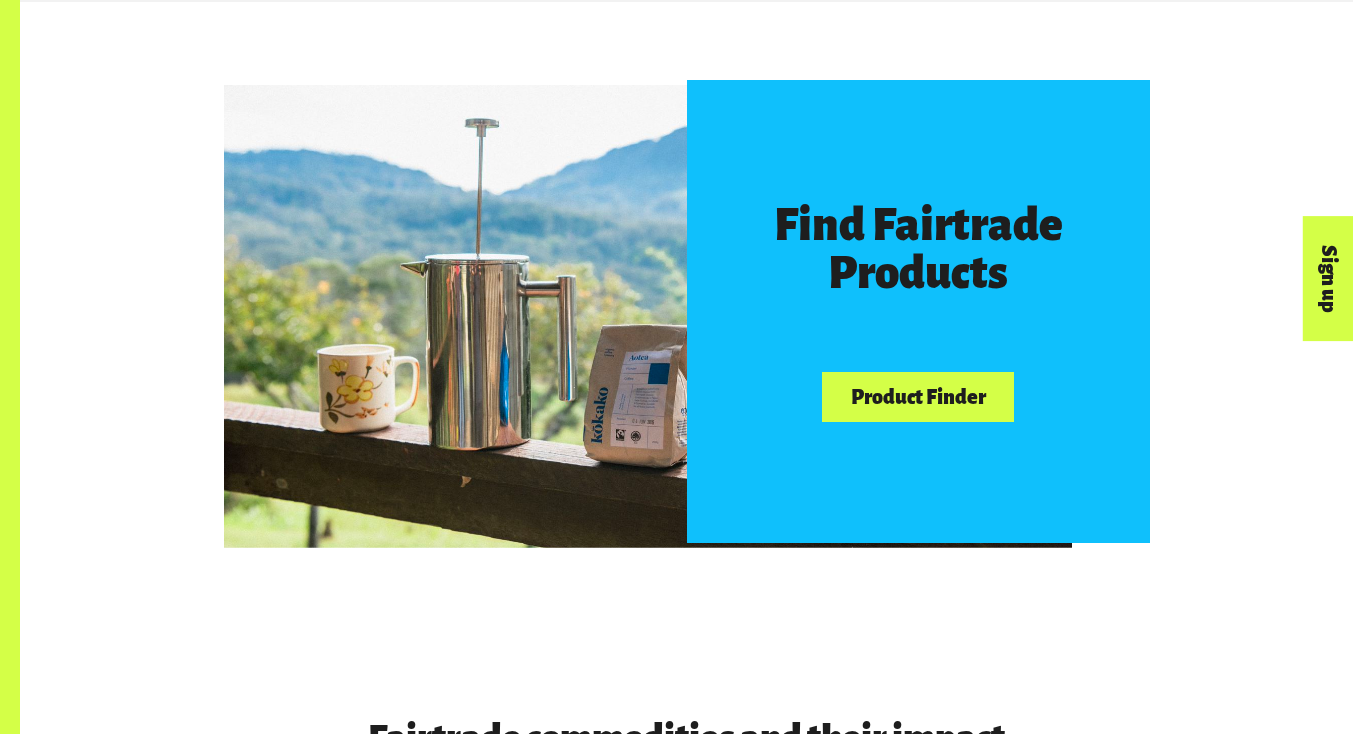 click on "Product Finder" at bounding box center [918, 397] 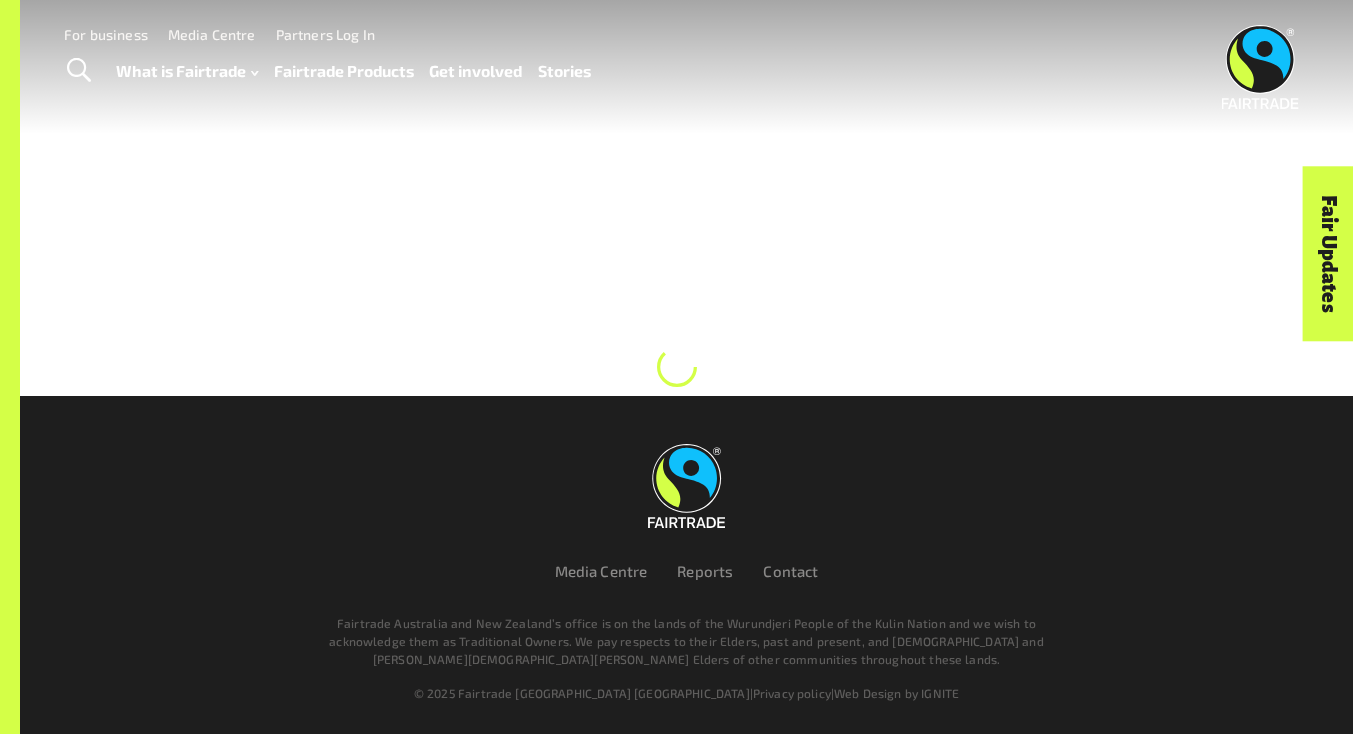 scroll, scrollTop: 0, scrollLeft: 0, axis: both 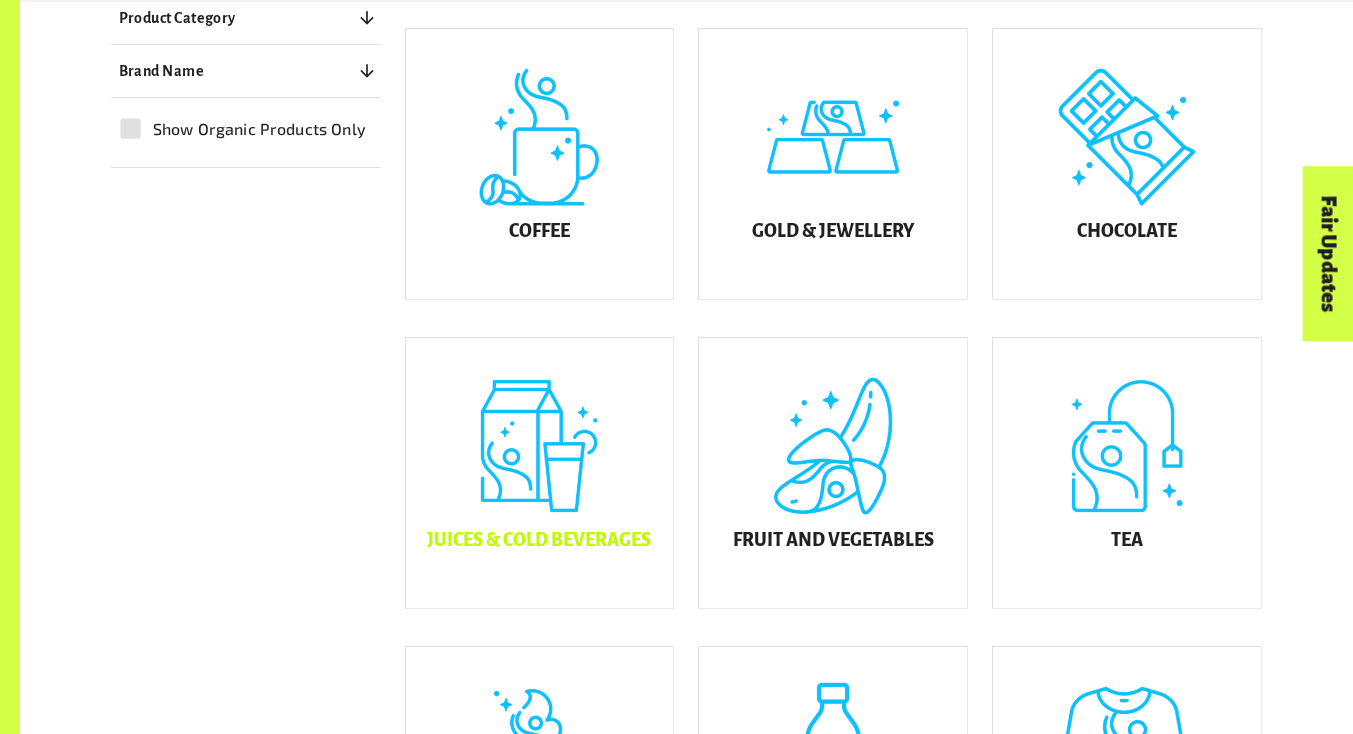 click on "Juices & Cold Beverages" at bounding box center (540, 473) 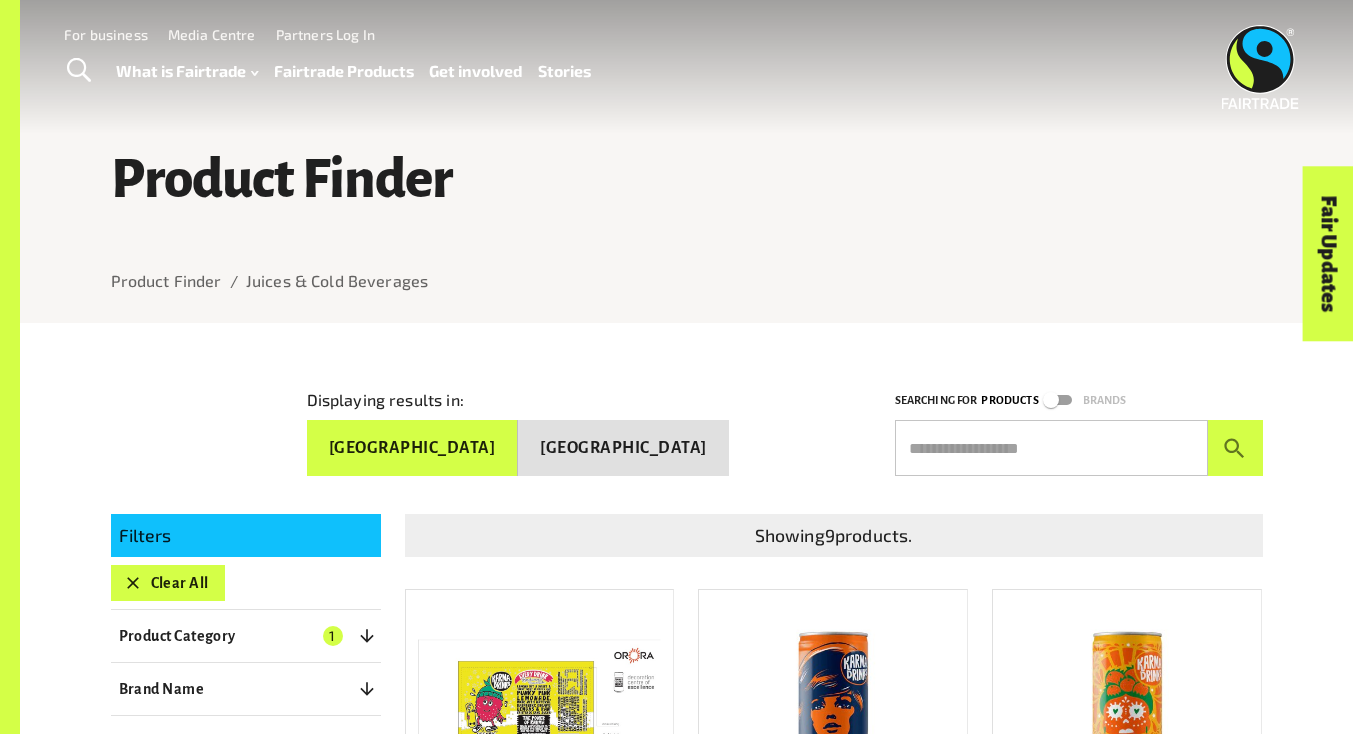 scroll, scrollTop: 0, scrollLeft: 0, axis: both 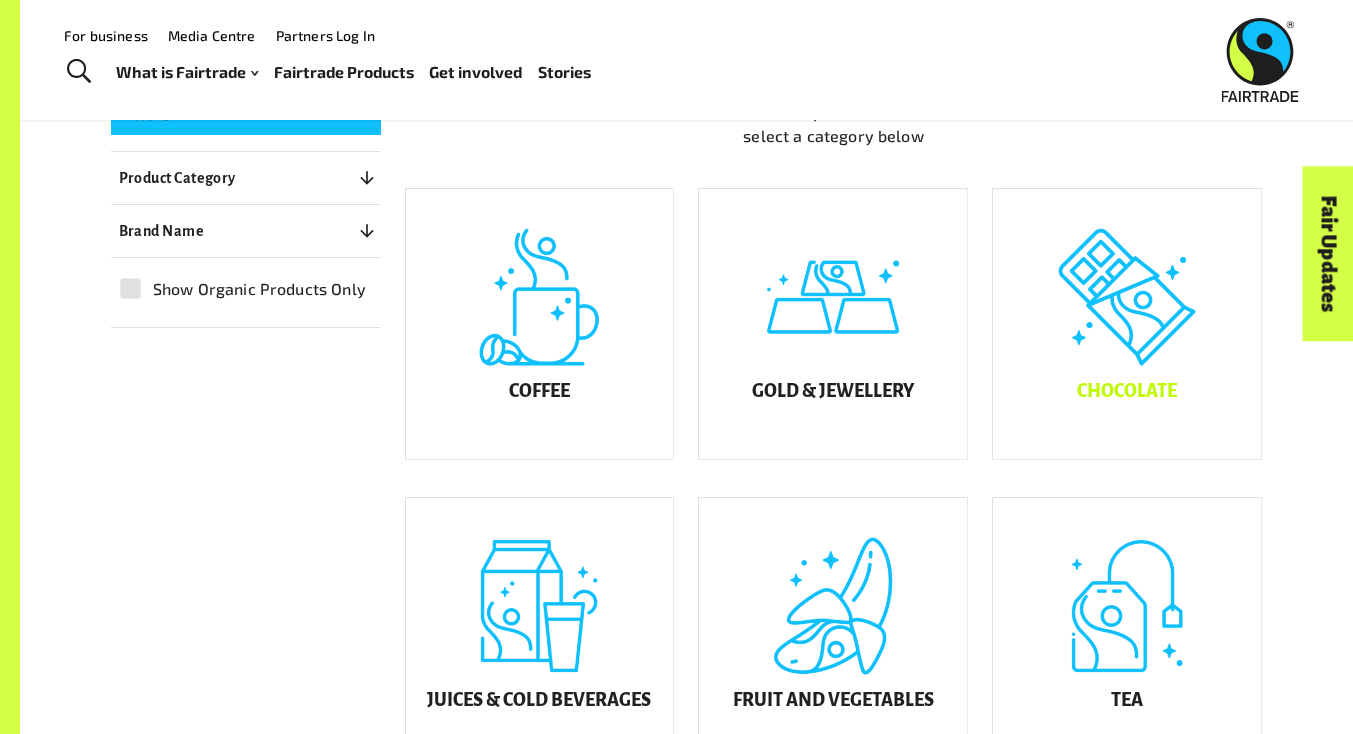 click on "Chocolate" at bounding box center (1127, 324) 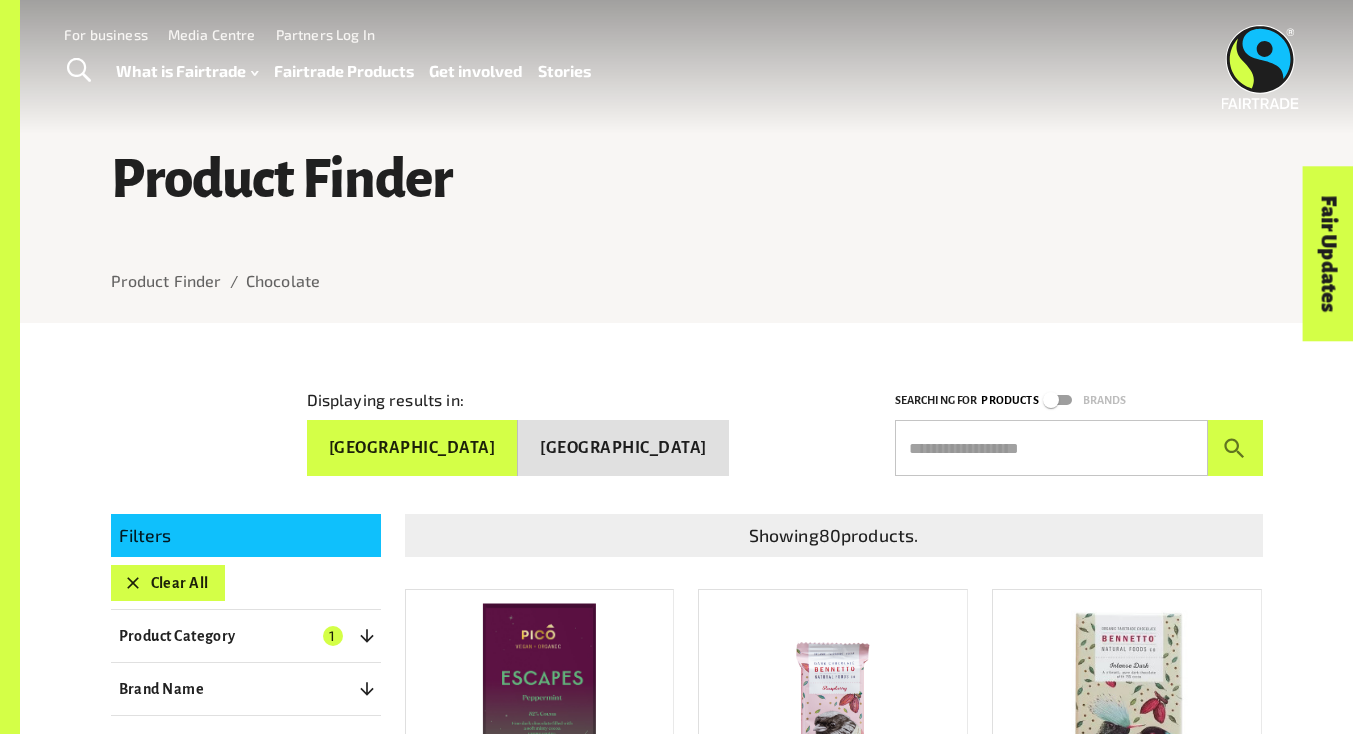 scroll, scrollTop: 0, scrollLeft: 0, axis: both 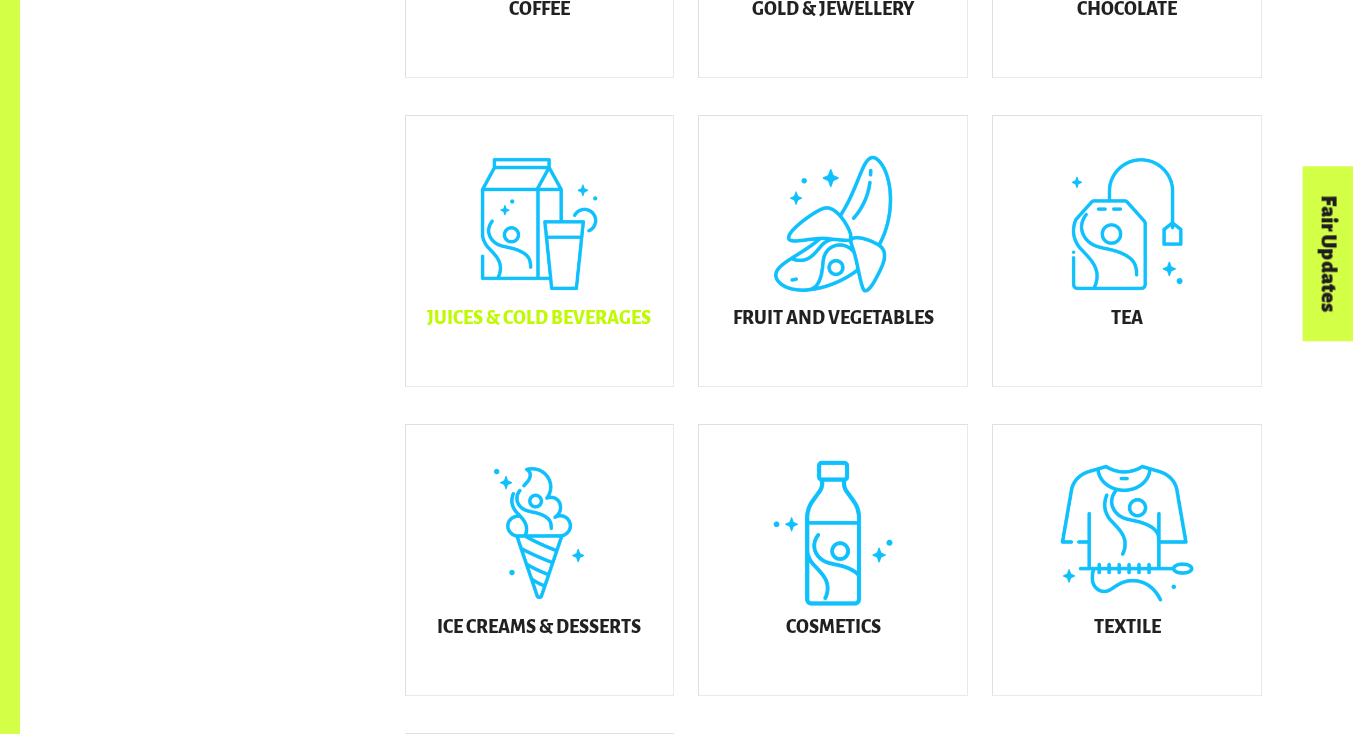 click on "Juices & Cold Beverages" at bounding box center [540, 251] 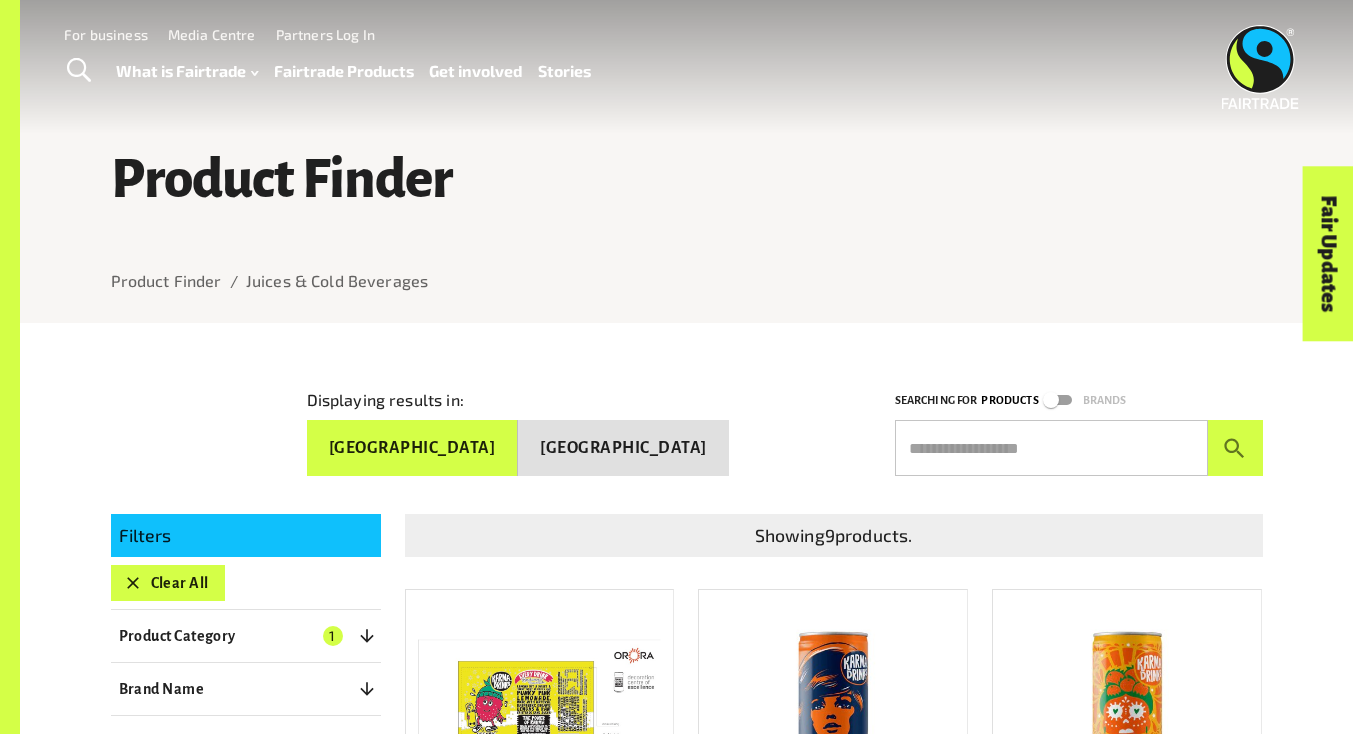 scroll, scrollTop: 0, scrollLeft: 0, axis: both 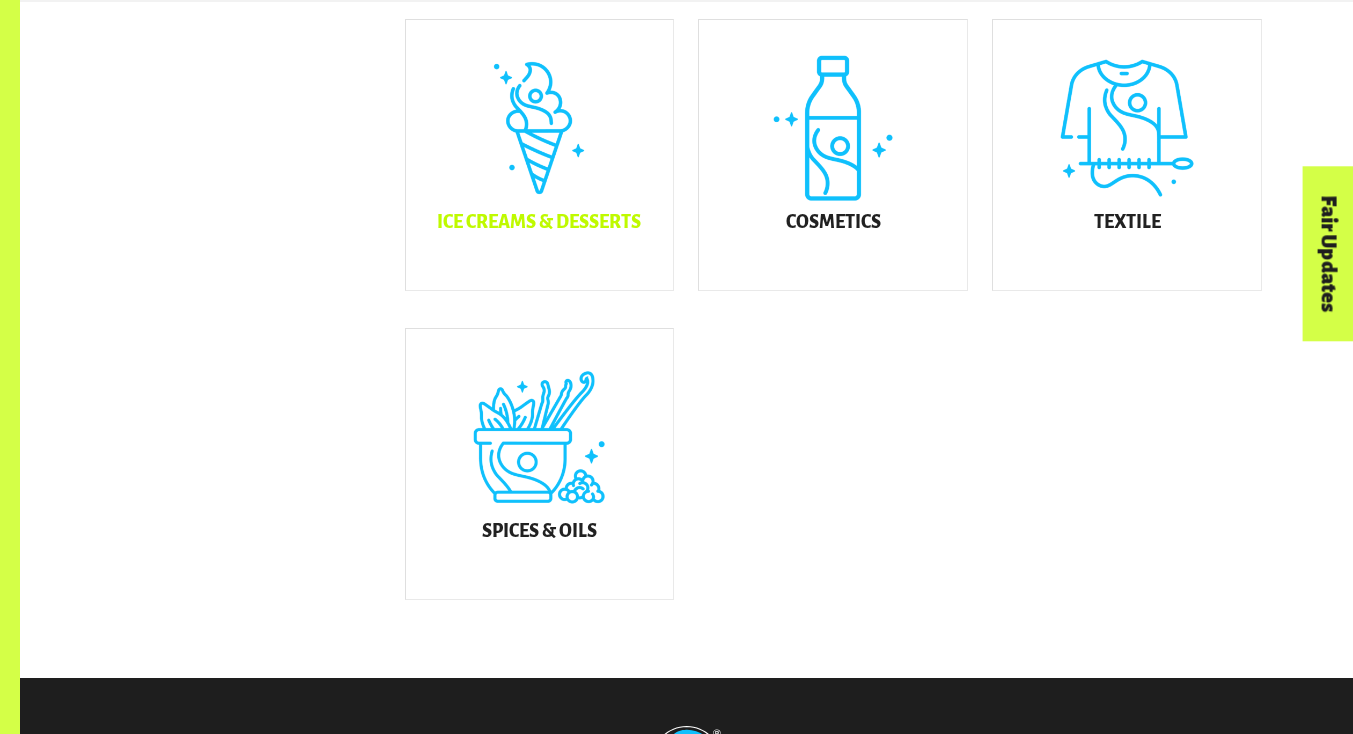 click on "Ice Creams & Desserts" at bounding box center [540, 155] 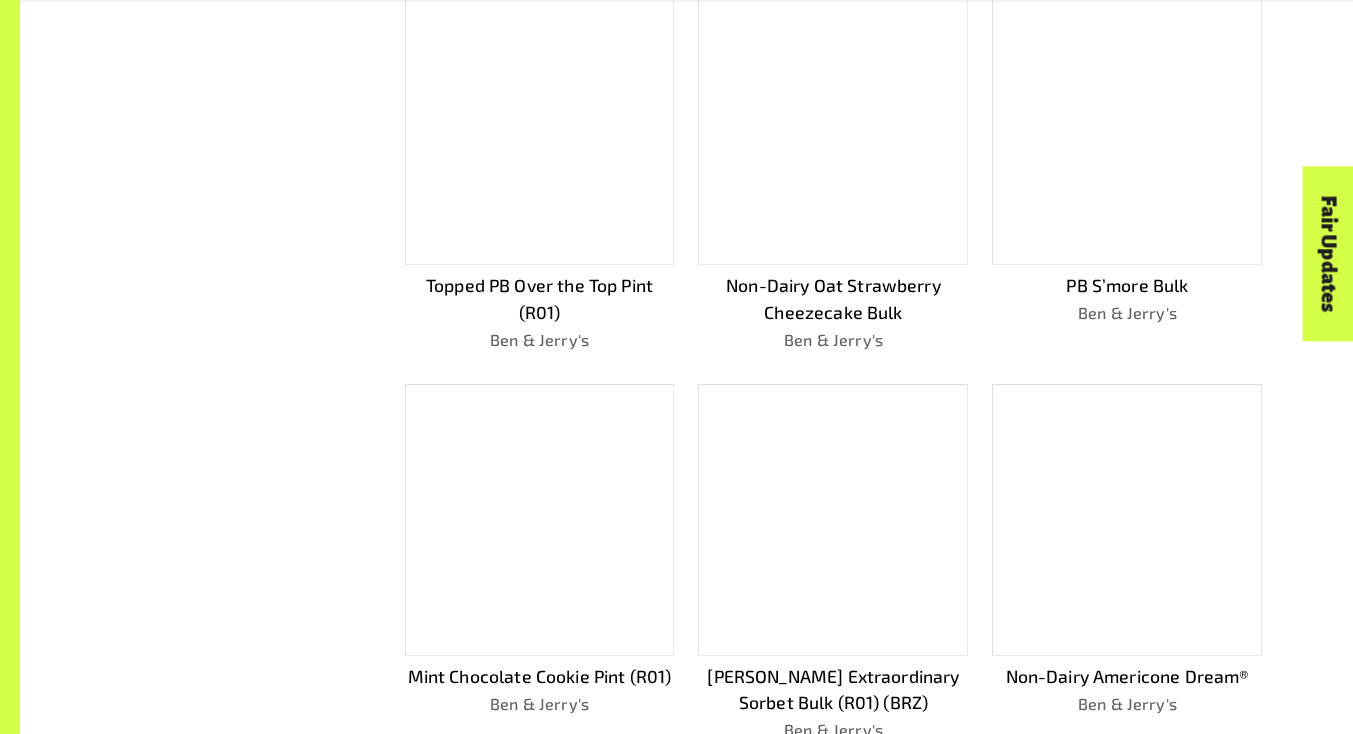 scroll, scrollTop: 985, scrollLeft: 0, axis: vertical 